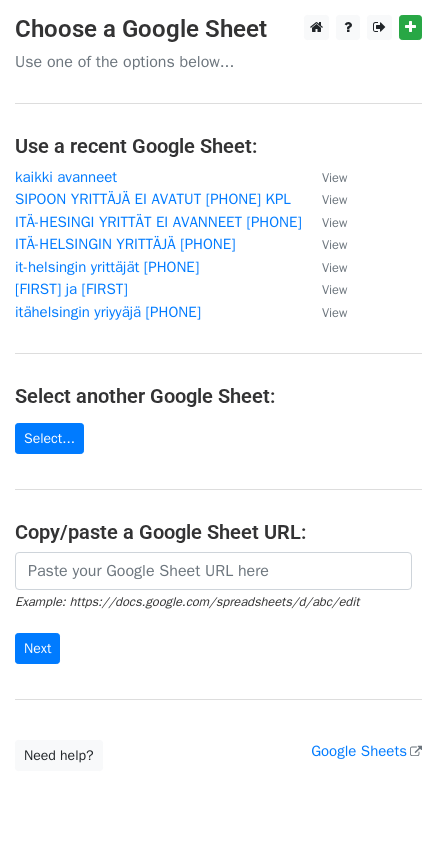 scroll, scrollTop: 0, scrollLeft: 0, axis: both 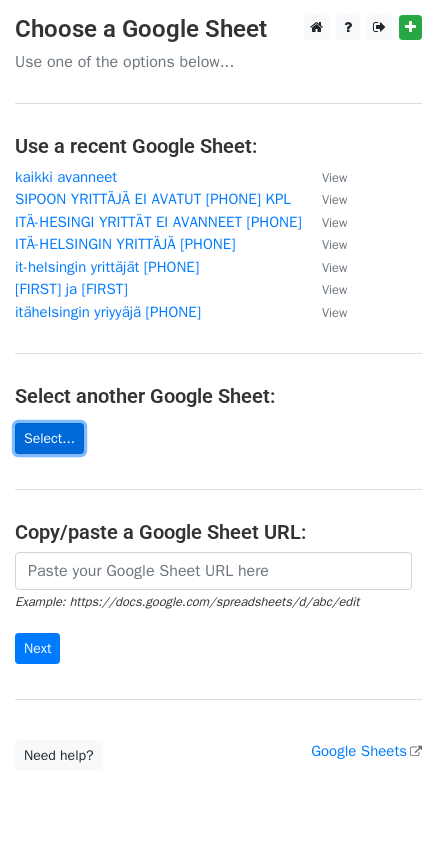 click on "Select..." at bounding box center (49, 438) 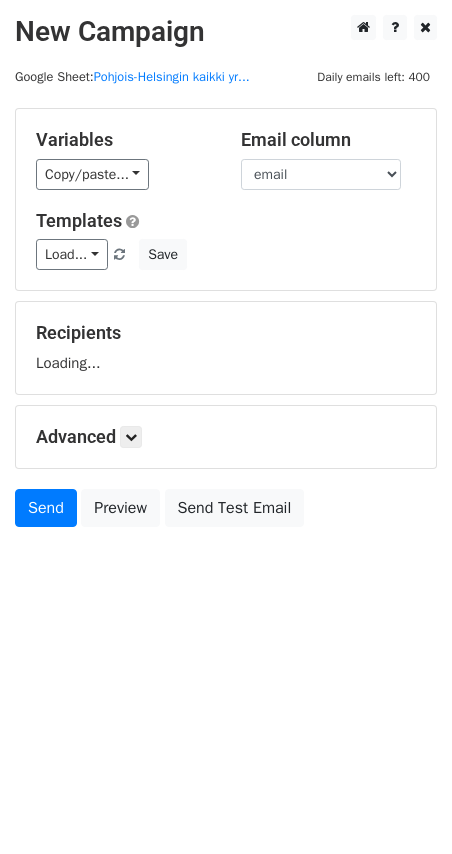 scroll, scrollTop: 0, scrollLeft: 0, axis: both 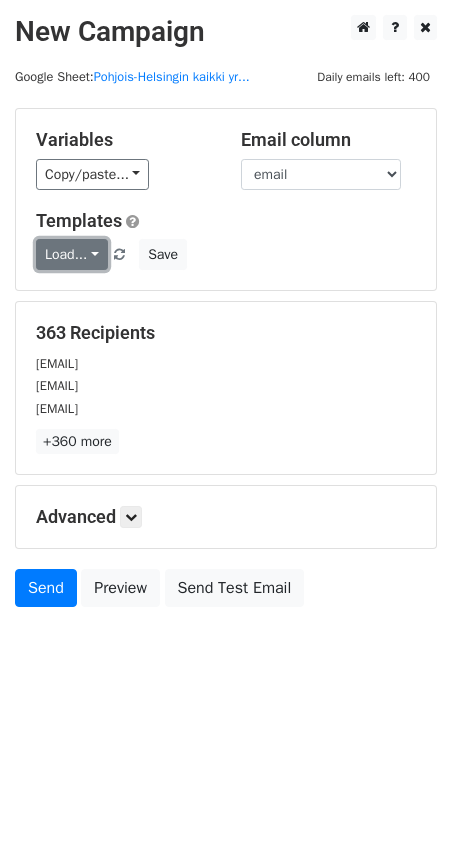 click on "Load..." at bounding box center [72, 254] 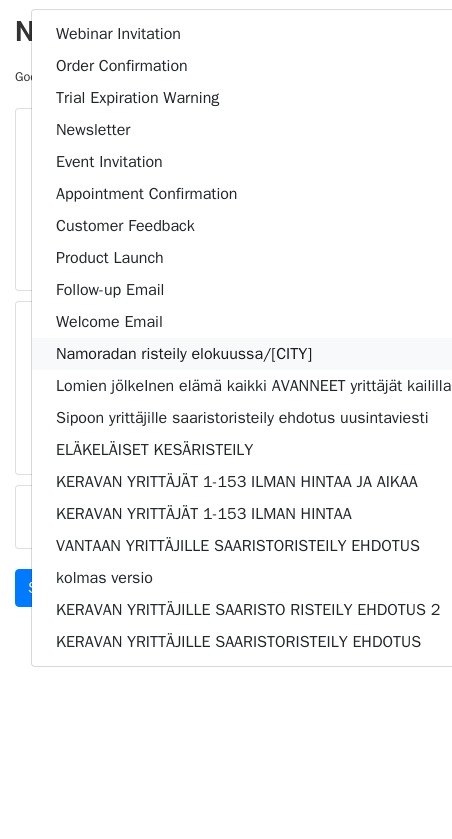 click on "Namoradan risteily elokuussa/Pohjoishelsinki" at bounding box center (276, 354) 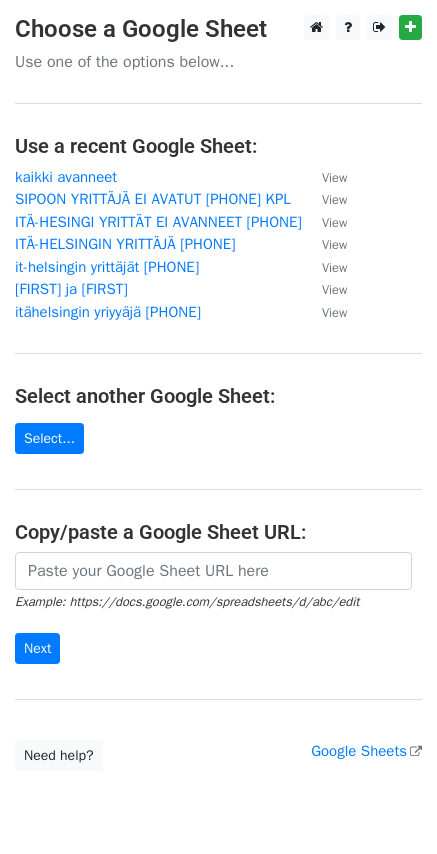 scroll, scrollTop: 0, scrollLeft: 0, axis: both 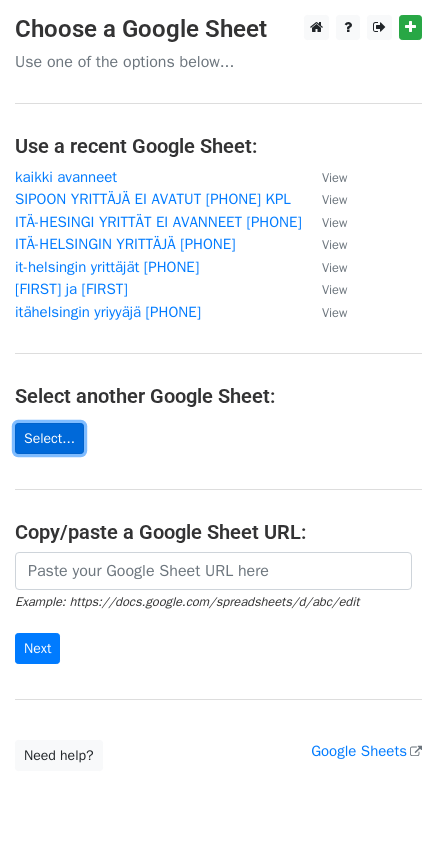 click on "Select..." at bounding box center (49, 438) 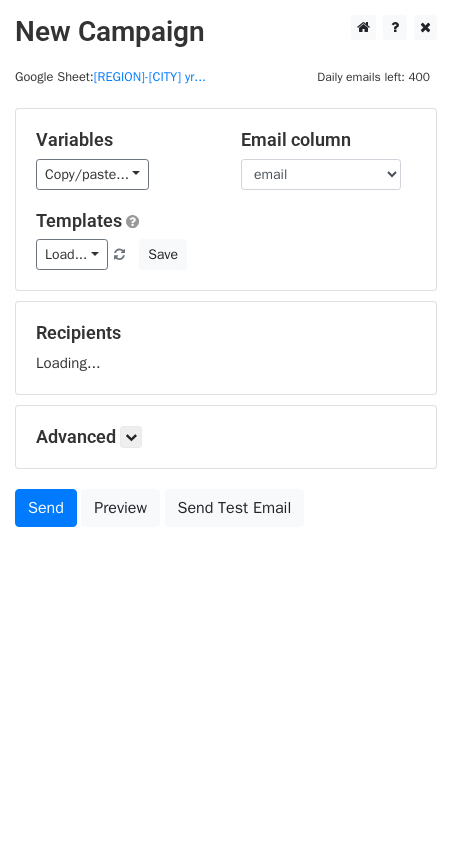 scroll, scrollTop: 0, scrollLeft: 0, axis: both 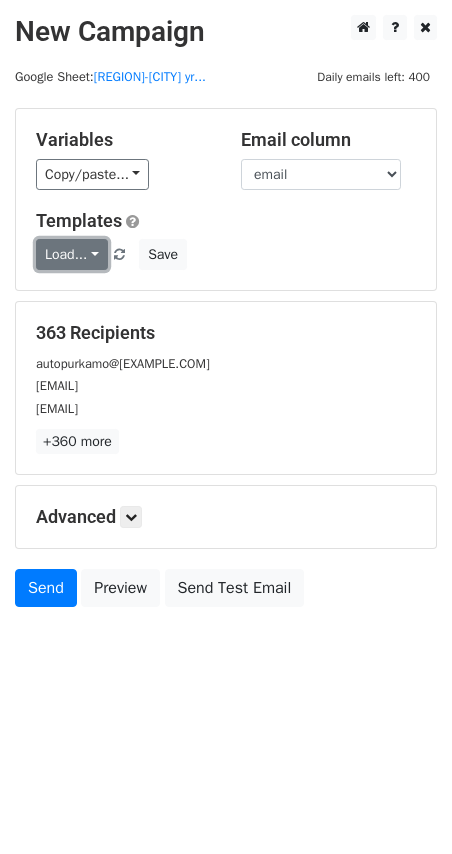 click on "Load..." at bounding box center (72, 254) 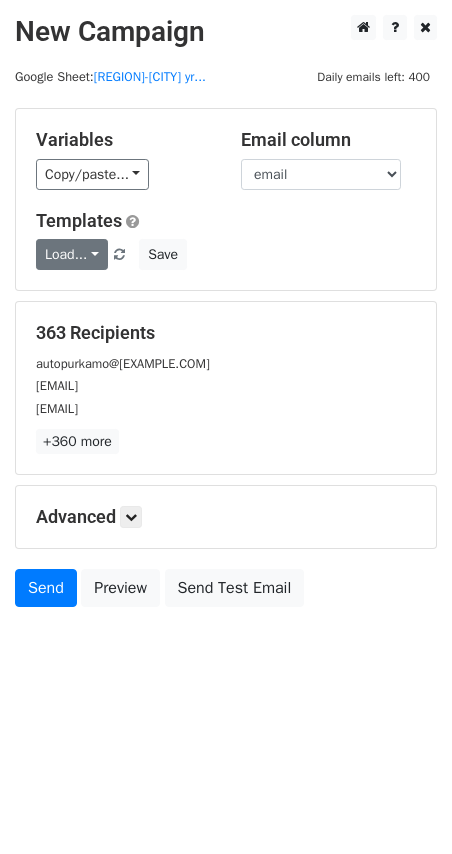 click on "Product Launch" at bounding box center [0, 0] 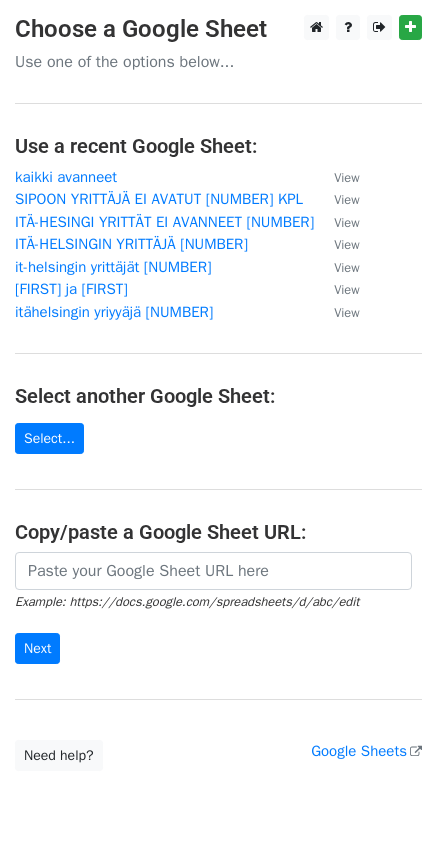 scroll, scrollTop: 0, scrollLeft: 0, axis: both 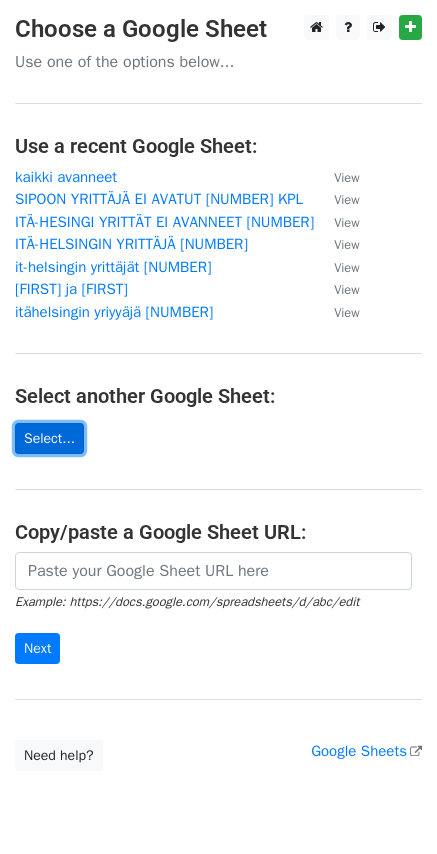 click on "Select..." at bounding box center [49, 438] 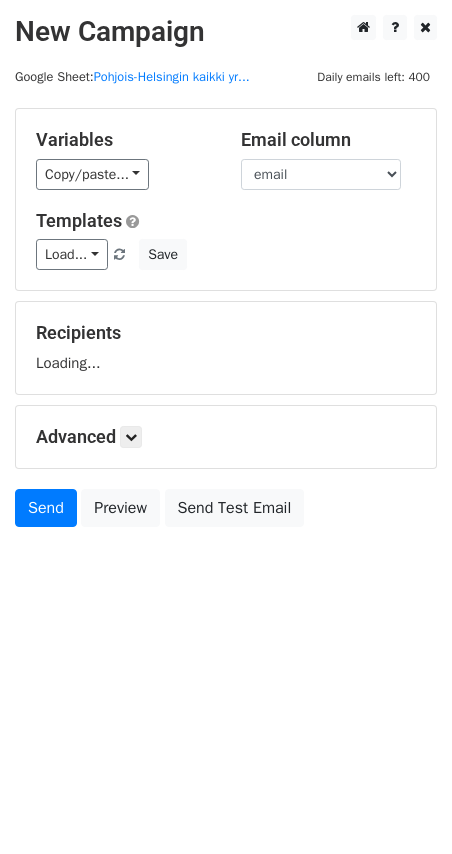 scroll, scrollTop: 0, scrollLeft: 0, axis: both 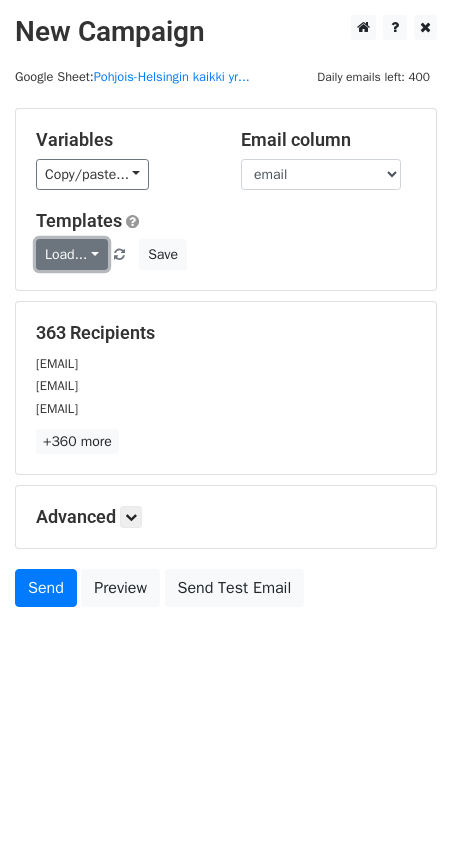 click on "Load..." at bounding box center [72, 254] 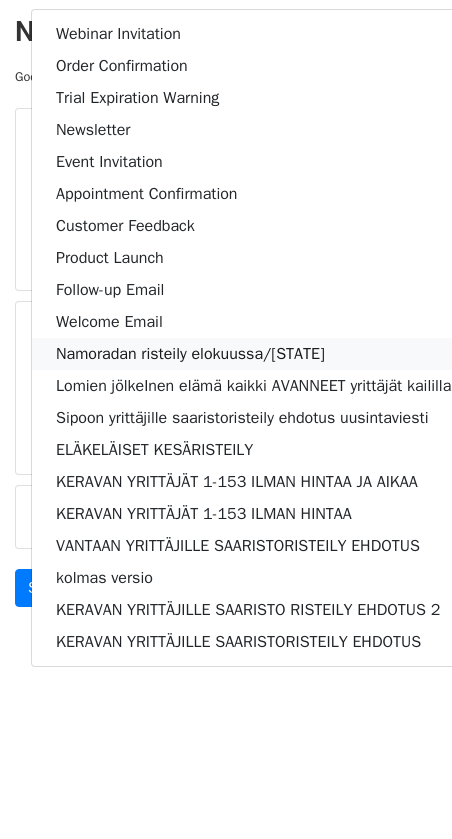 click on "Namoradan risteily elokuussa/[STATE]" at bounding box center (276, 354) 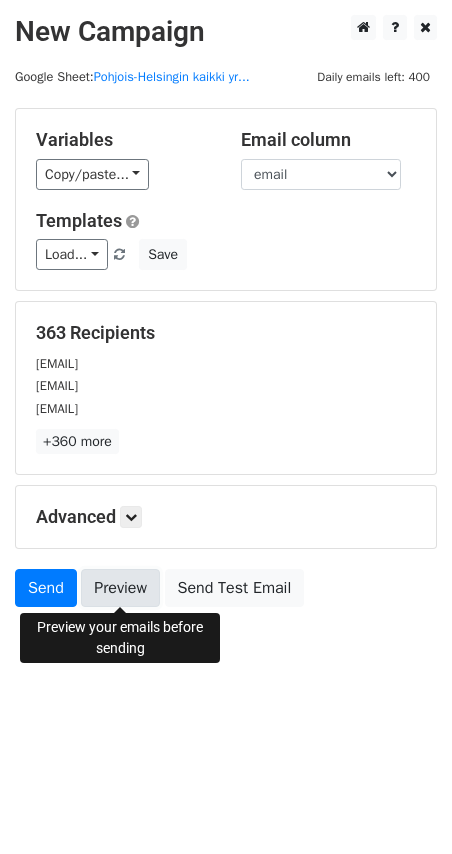 click on "Preview" at bounding box center [120, 588] 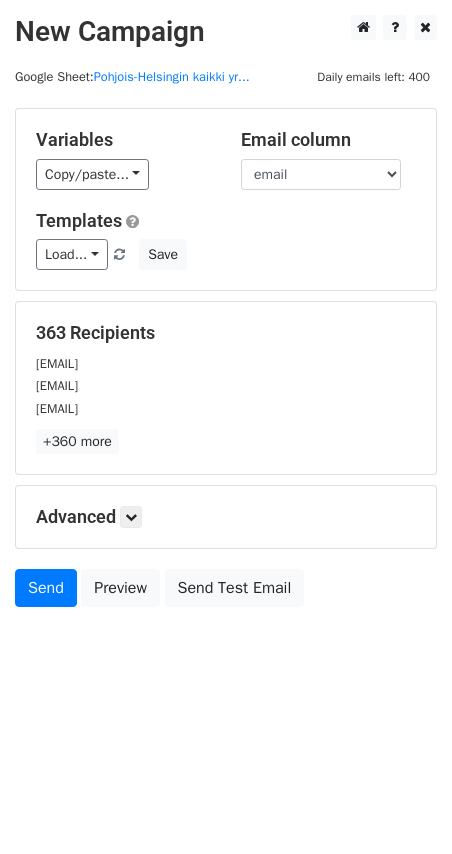 click on "New Campaign
Daily emails left: 400
Google Sheet:
Pohjois-Helsingin kaikki yr...
Variables
Copy/paste...
{{email}}
Email column
email
Templates
Load...
Webinar Invitation
Order Confirmation
Trial Expiration Warning
Newsletter
Event Invitation
Appointment Confirmation
Customer Feedback
Product Launch
Follow-up Email
Welcome Email
Namoradan risteily elokuussa/[CITY]
Lomien jölkeInen elämä kaikki AVANNEET yrittäjät kaililla alueill
Sipoon yrittäjille saaristoristeily ehdotus uusintaviesti
ELÄKELÄISET KESÄRISTEILY
KERAVAN YRITTÄJÄT 1-153 ILMAN HINTAA JA AIKAA
KERAVAN YRITTÄJÄT 1-153 ILMAN HINTAA
VANTAAN YRITTÄJILLE SAARISTORISTEILY EHDOTUS
kolmas versio
KERAVAN YRITTÄJILLE  SAARISTO RISTEILY EHDOTUS 2
KERAVAN YRITTÄJILLE SAARISTORISTEILY EHDOTUS
Save
363 Recipients
[USER]@[DOMAIN]" at bounding box center [226, 427] 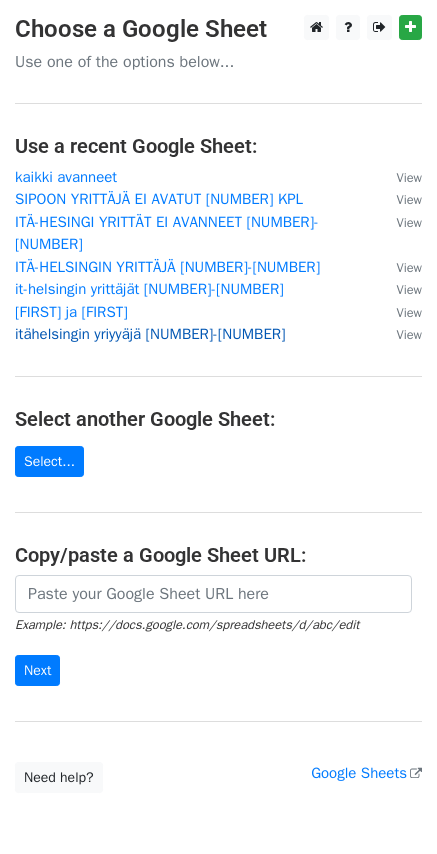 scroll, scrollTop: 0, scrollLeft: 0, axis: both 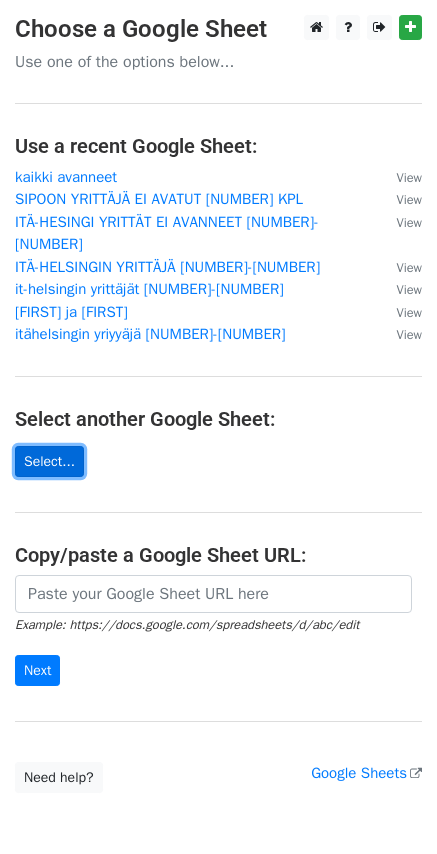 click on "Select..." at bounding box center [49, 461] 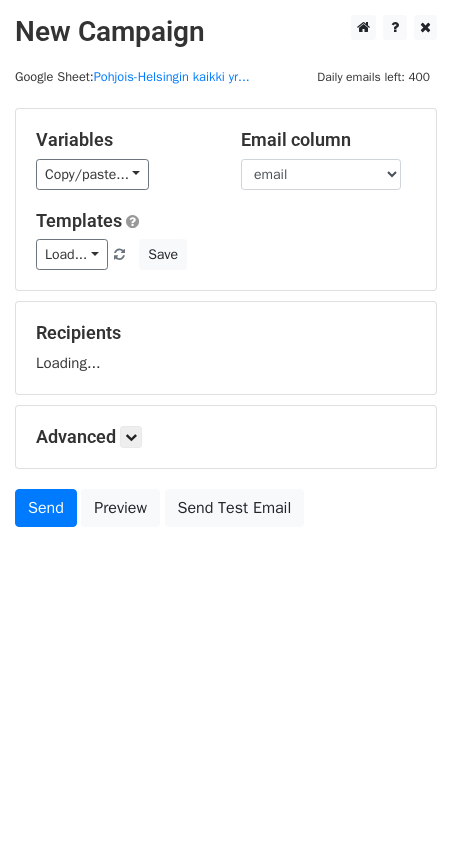 scroll, scrollTop: 0, scrollLeft: 0, axis: both 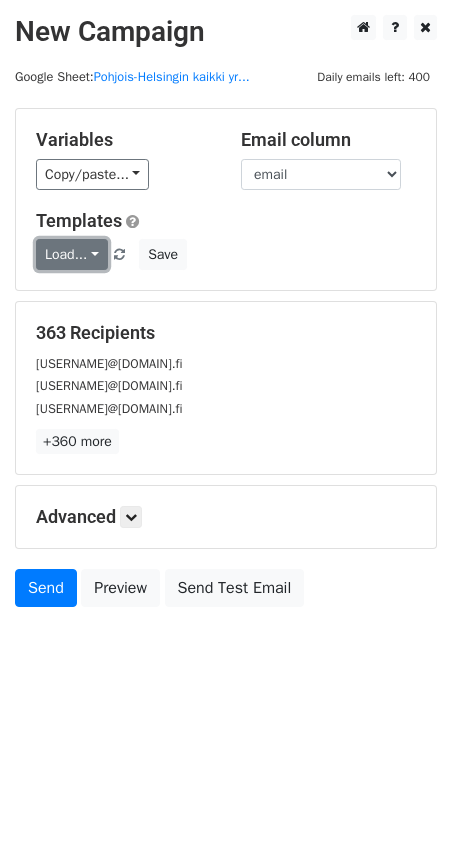click on "Load..." at bounding box center (72, 254) 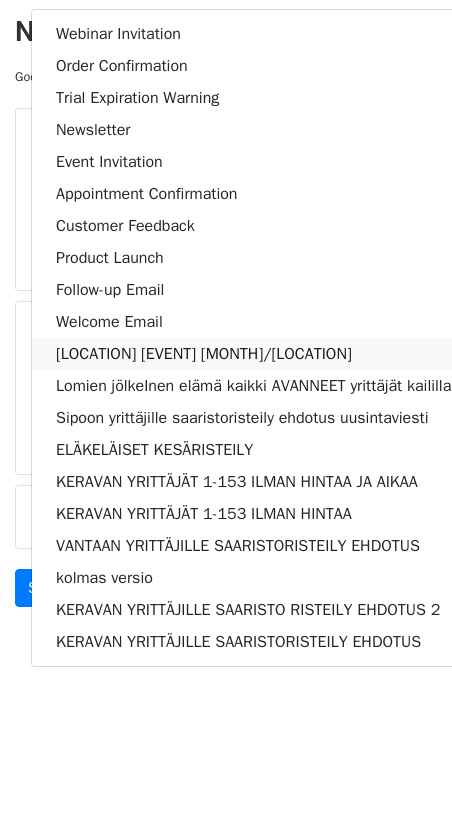 click on "[LOCATION] [EVENT] [MONTH]/[LOCATION]" at bounding box center [276, 354] 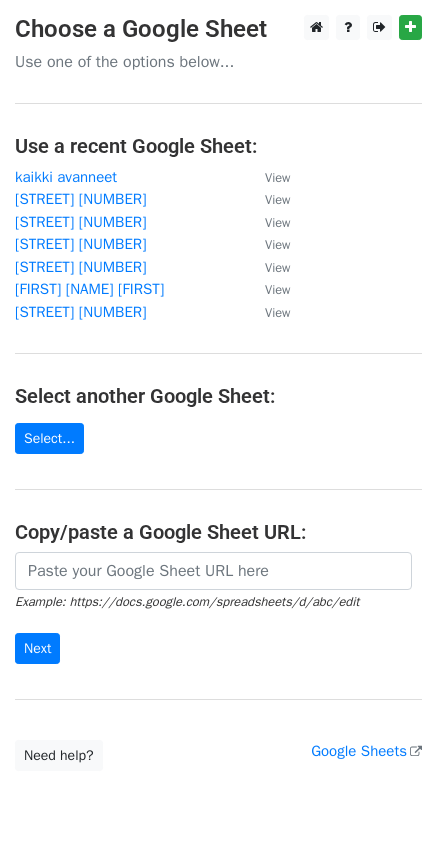 scroll, scrollTop: 0, scrollLeft: 0, axis: both 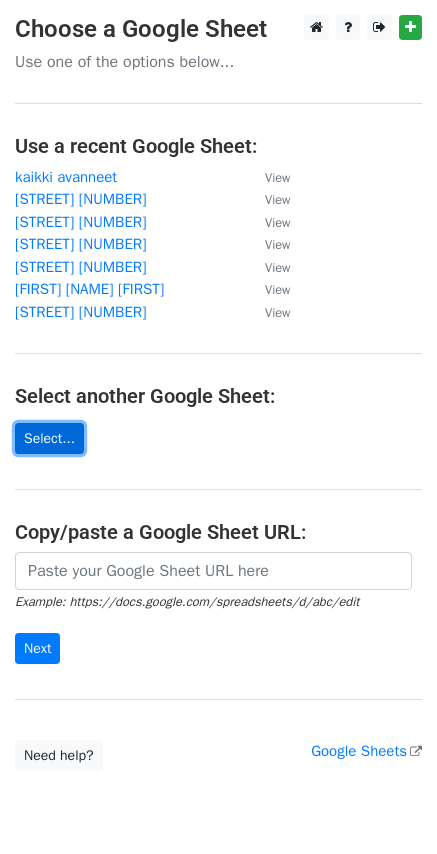 click on "Select..." at bounding box center (49, 438) 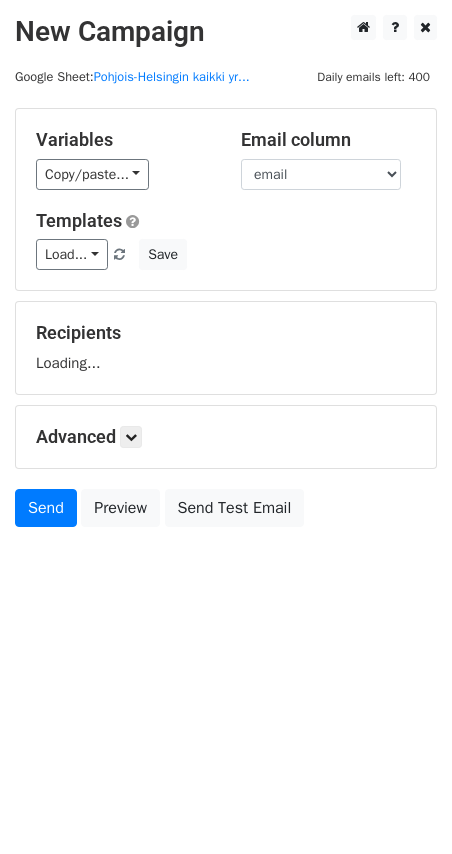 scroll, scrollTop: 0, scrollLeft: 0, axis: both 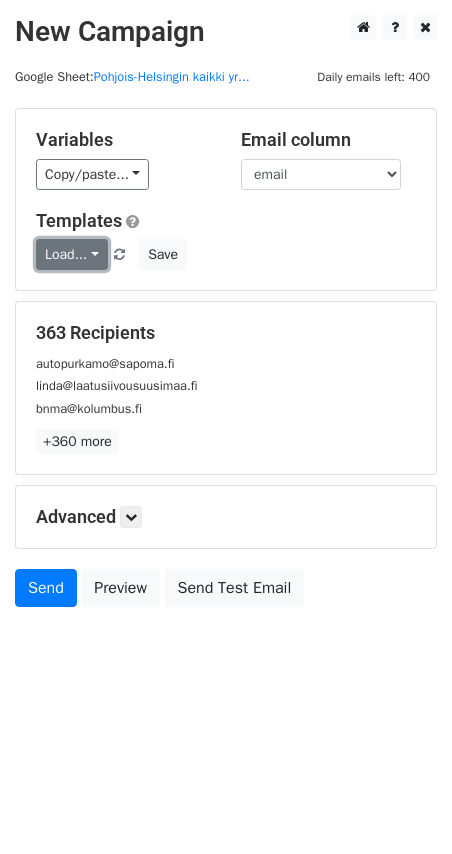 click on "Load..." at bounding box center (72, 254) 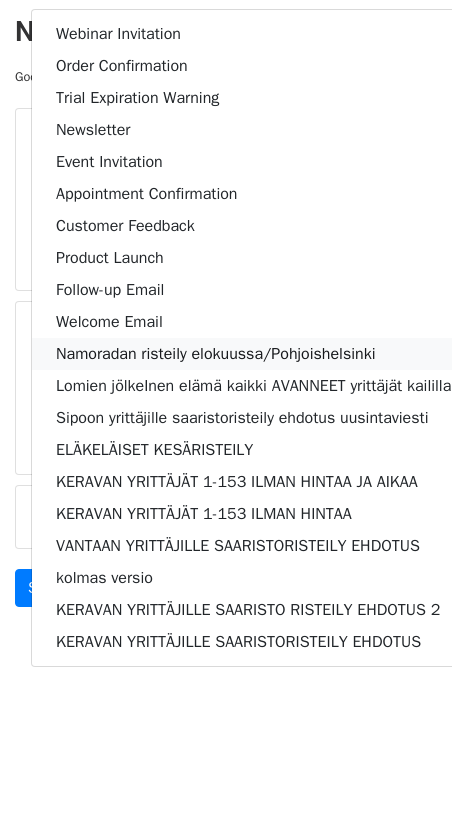 click on "Namoradan risteily elokuussa/Pohjoishelsinki" at bounding box center [276, 354] 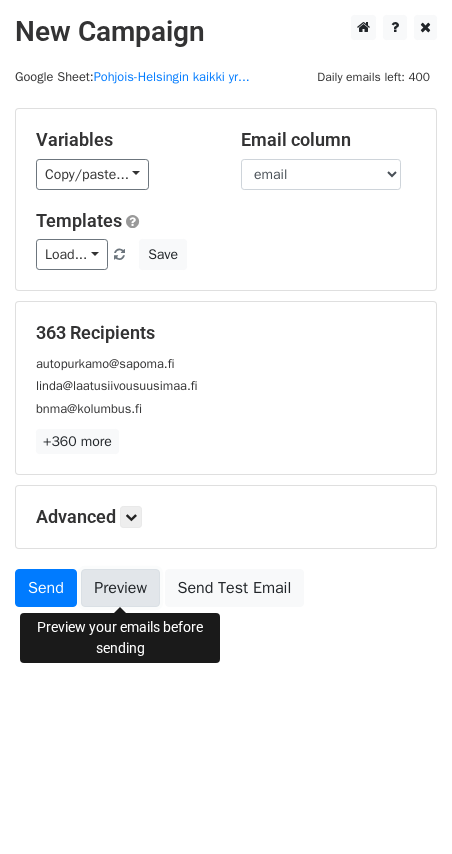 click on "Preview" at bounding box center (120, 588) 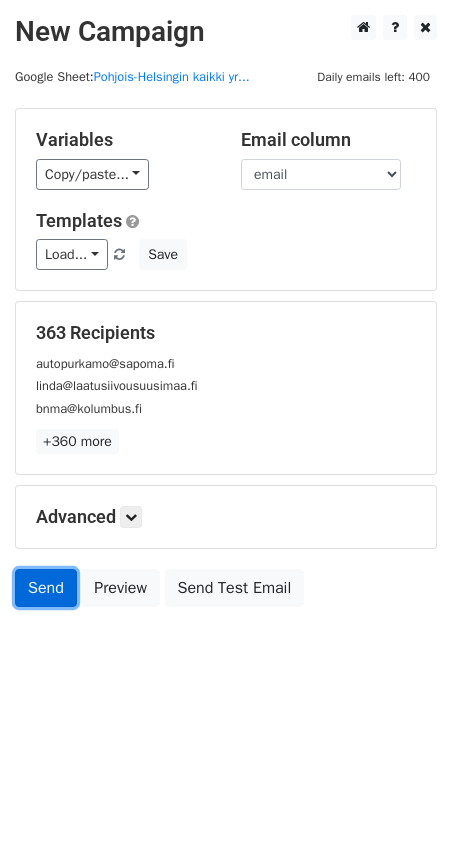 click on "Send" at bounding box center (46, 588) 